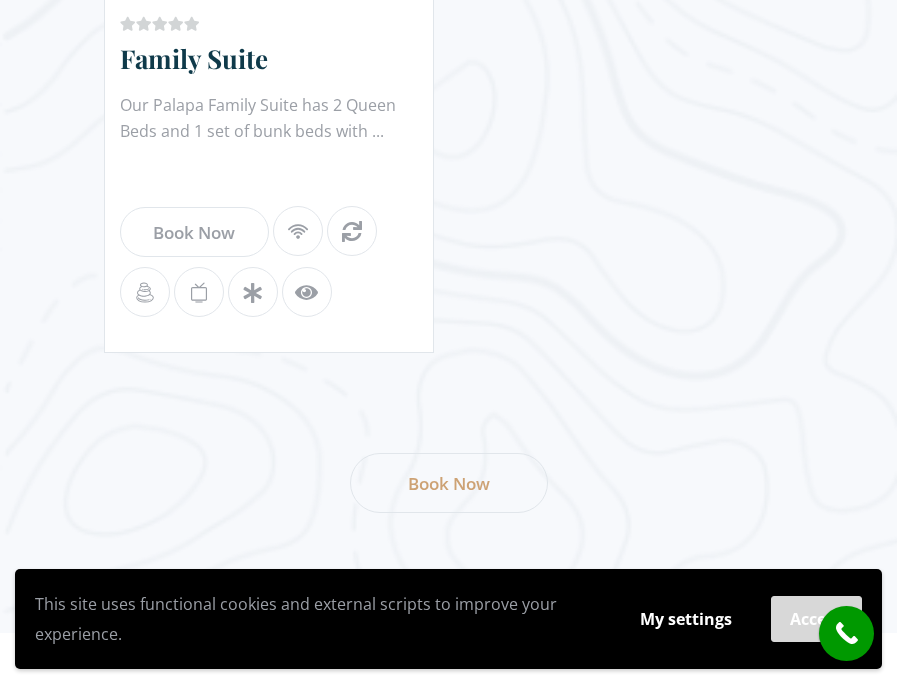 click on "Accept" at bounding box center [816, 619] 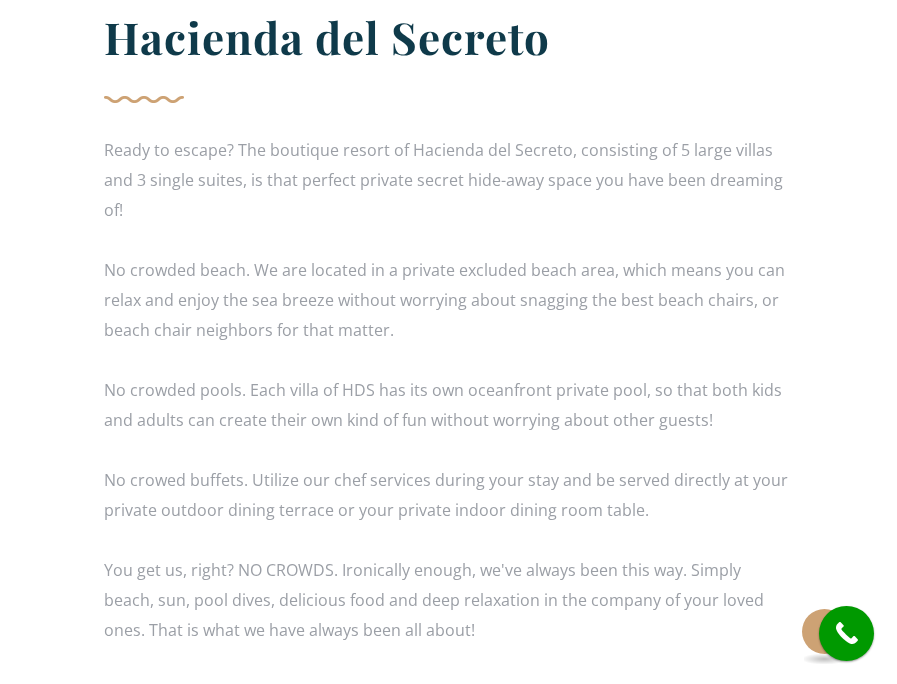 scroll, scrollTop: 4291, scrollLeft: 0, axis: vertical 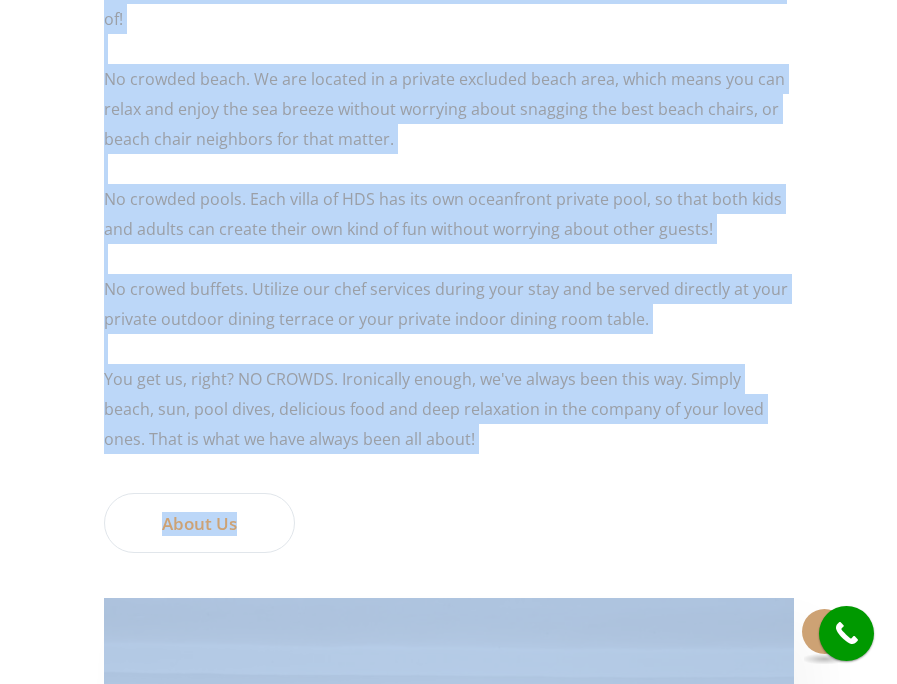 drag, startPoint x: 103, startPoint y: 137, endPoint x: 419, endPoint y: 426, distance: 428.2254 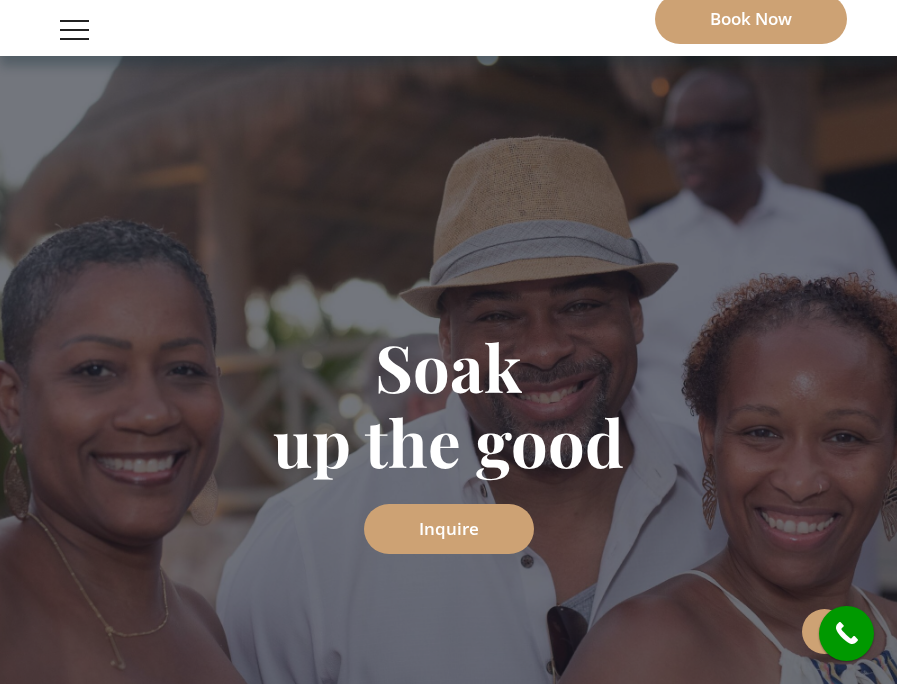 scroll, scrollTop: 0, scrollLeft: 0, axis: both 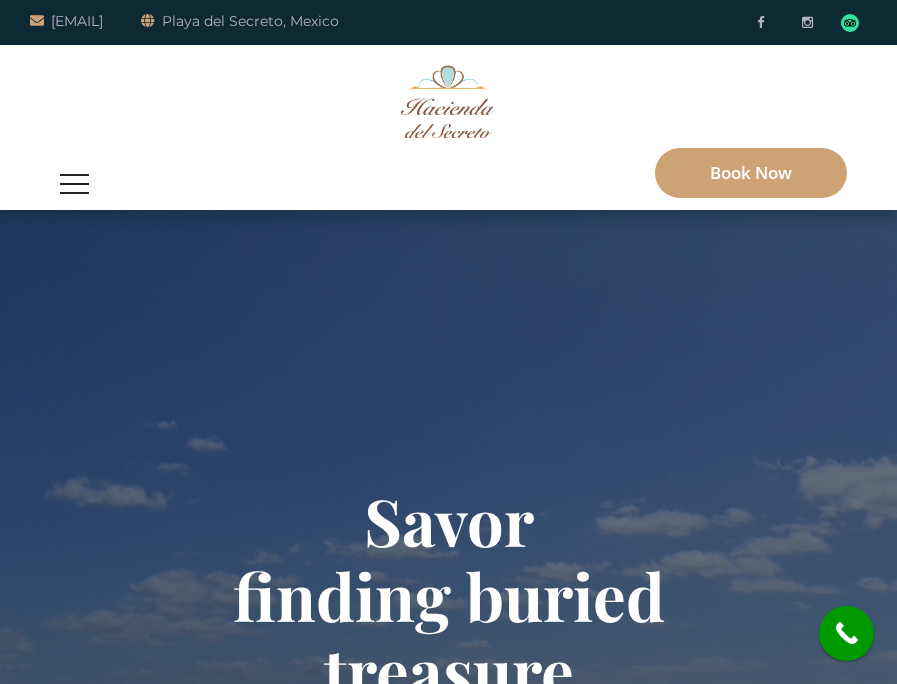 click at bounding box center [74, 184] 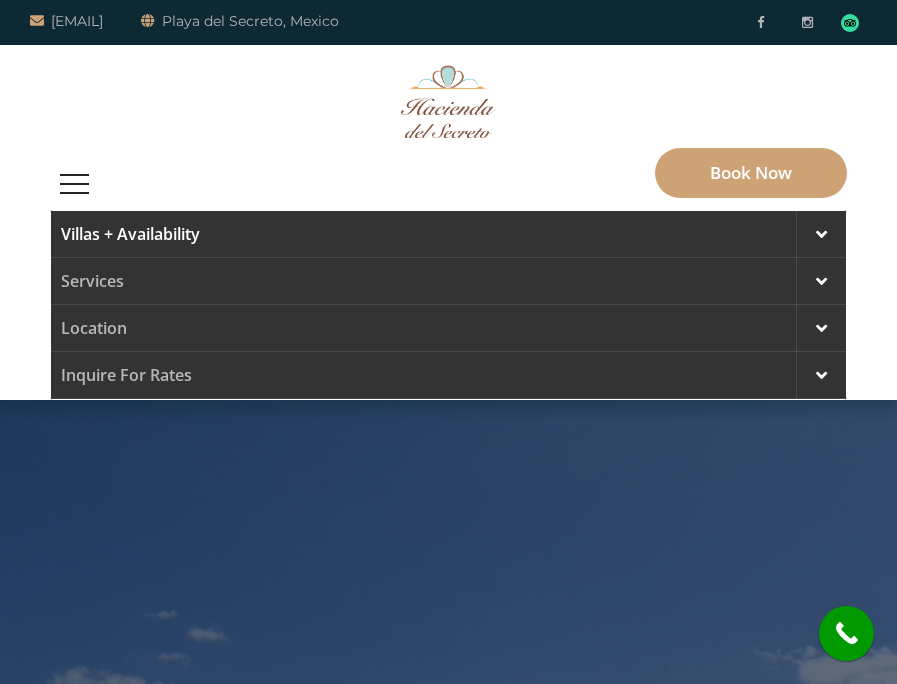click at bounding box center [0, 0] 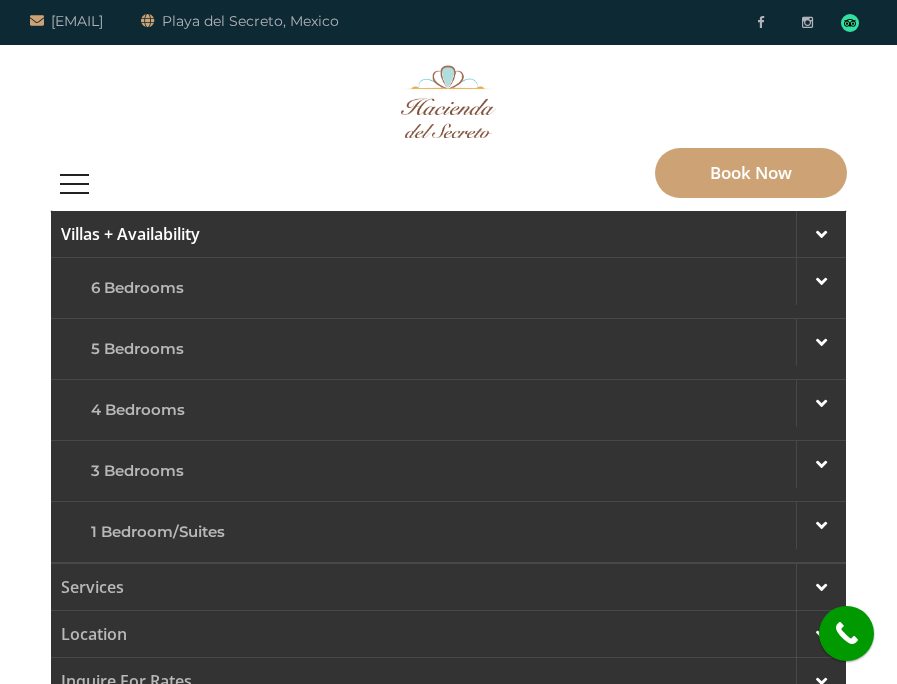 click on "Villas + Availability" at bounding box center [448, 234] 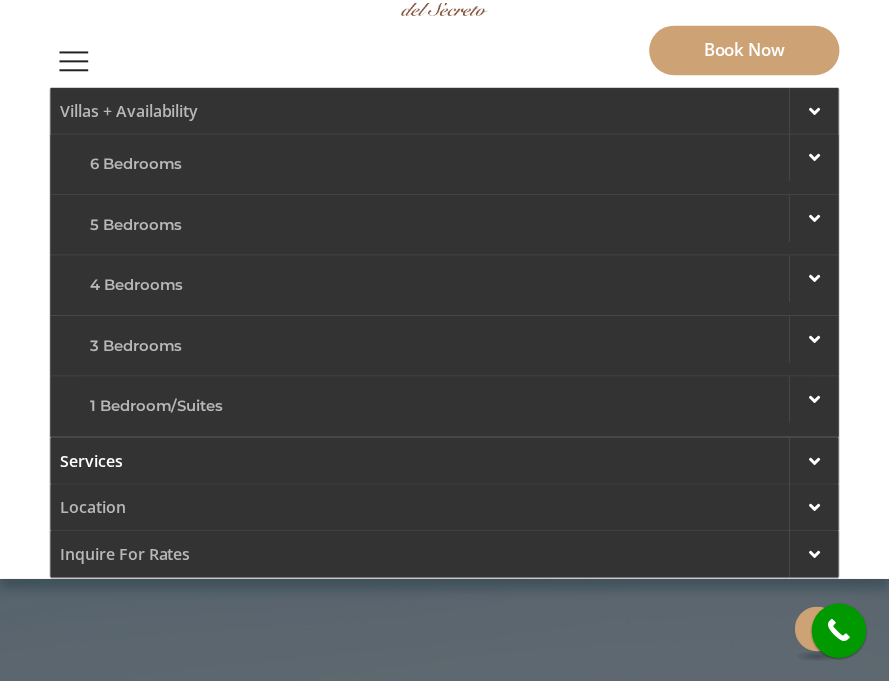 scroll, scrollTop: 126, scrollLeft: 0, axis: vertical 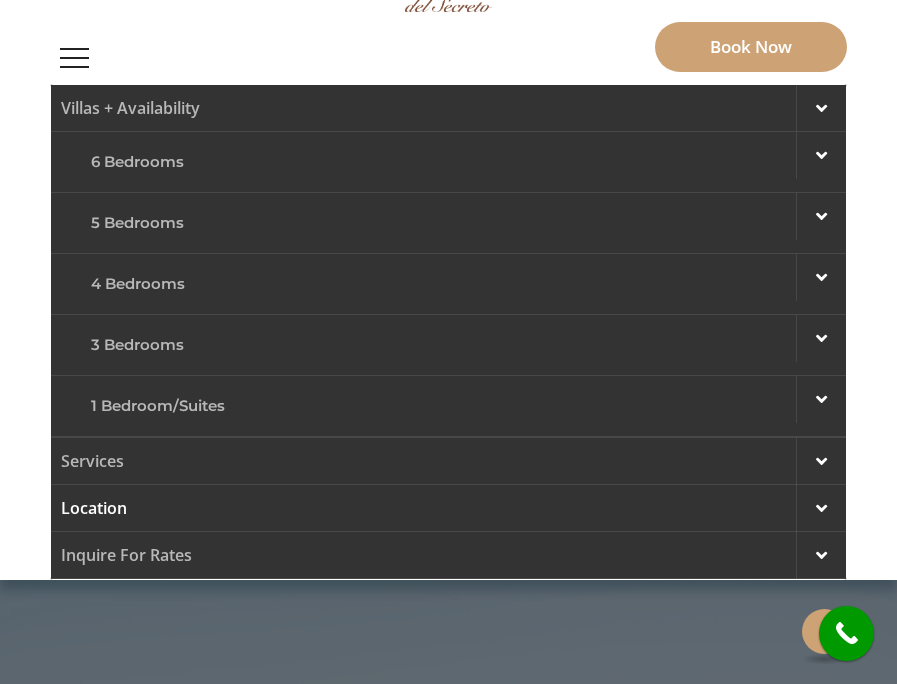 click on "Location" at bounding box center (448, 508) 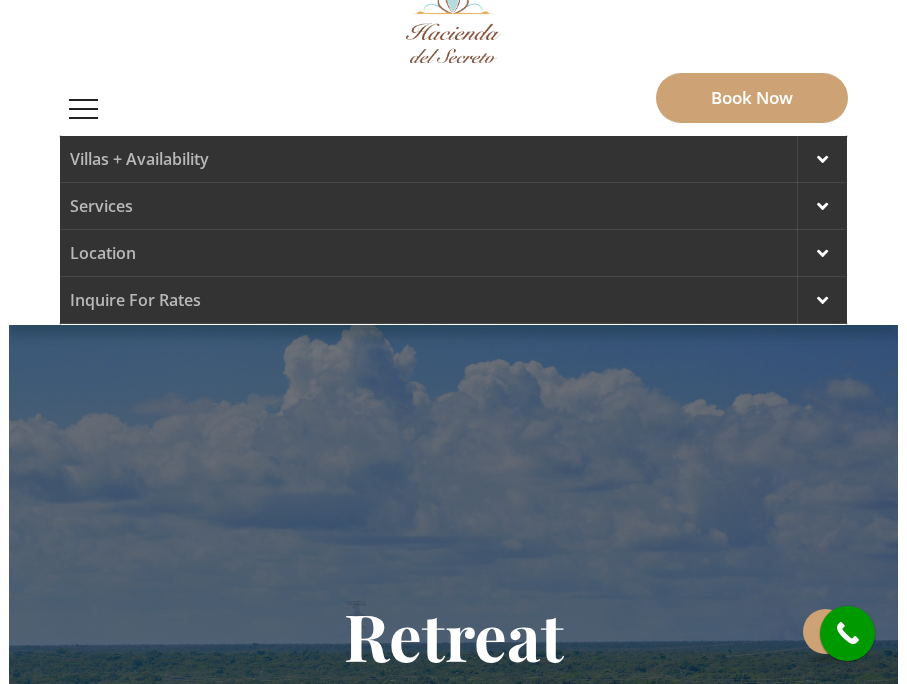 scroll, scrollTop: 0, scrollLeft: 0, axis: both 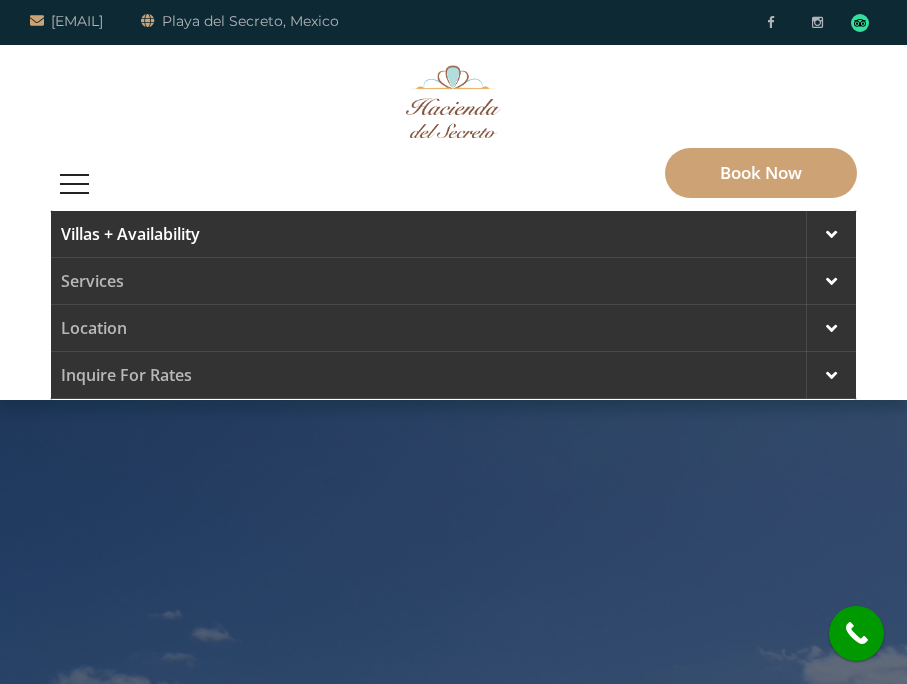 click on "Villas + Availability" at bounding box center (453, 234) 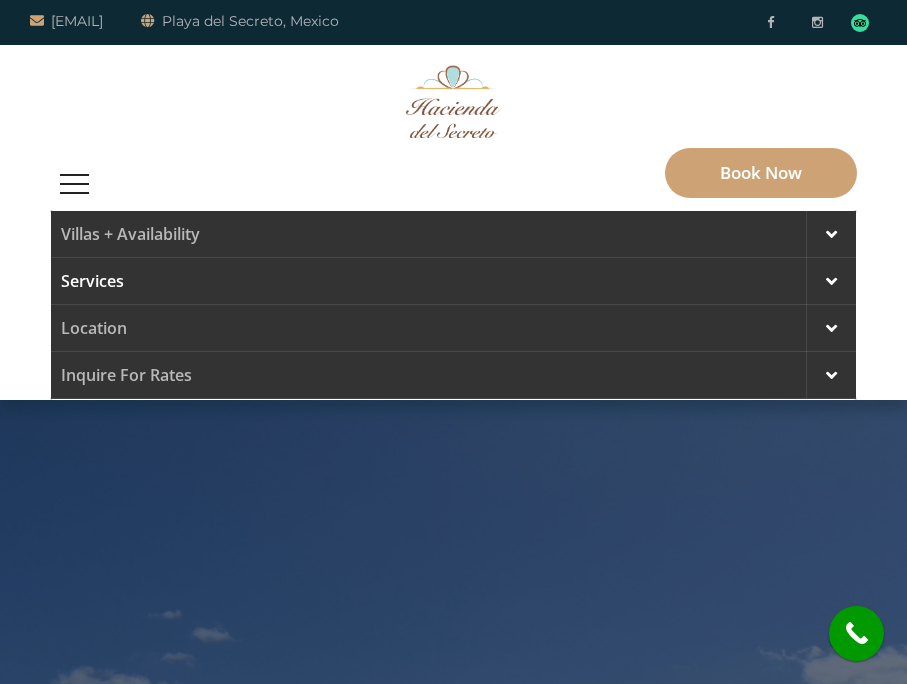click on "Services" at bounding box center (453, 281) 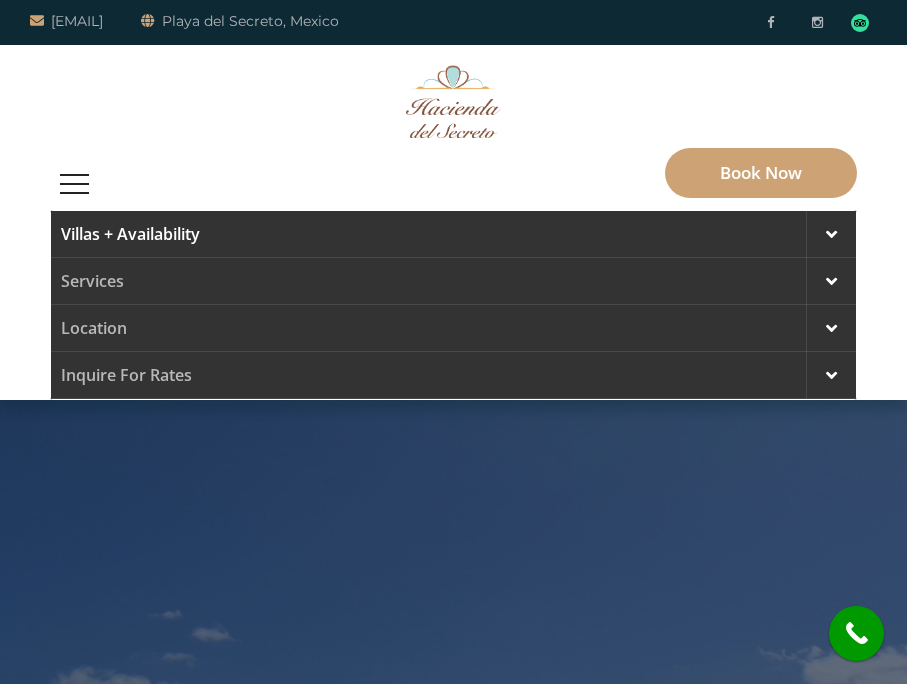click at bounding box center (0, 0) 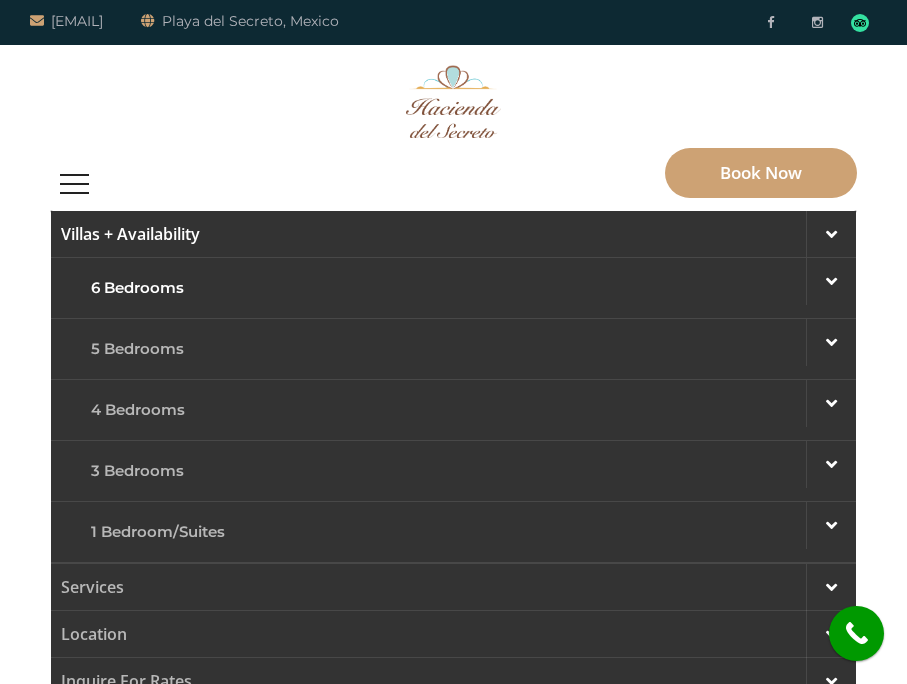 click at bounding box center (831, 281) 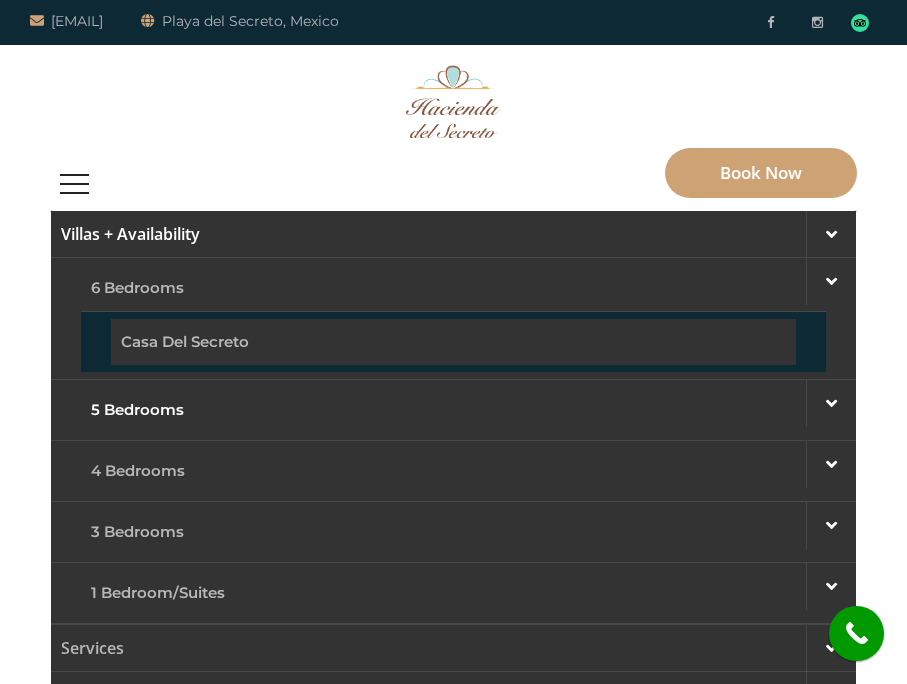 click at bounding box center [831, 403] 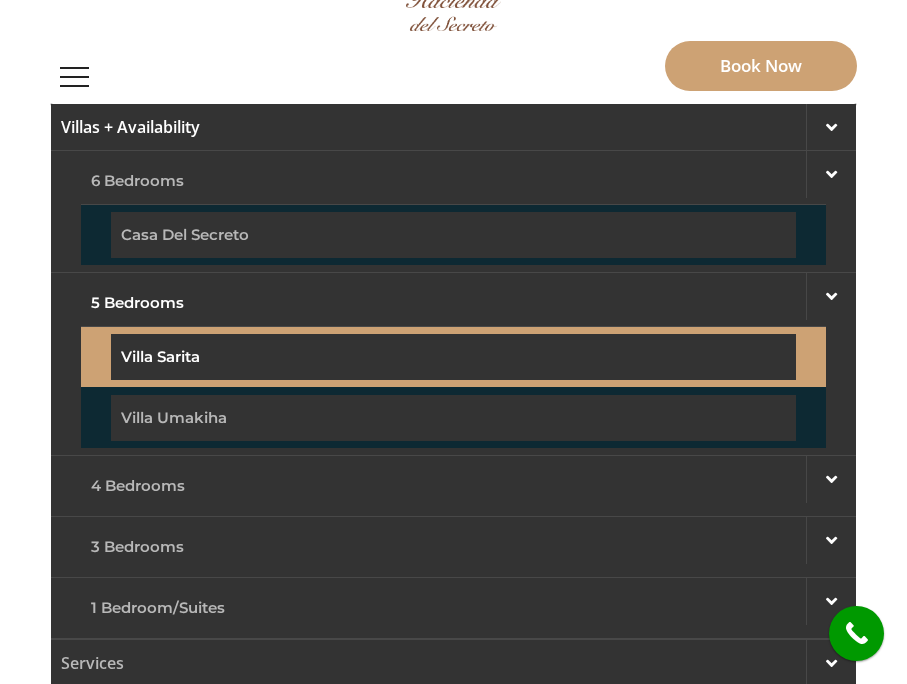 scroll, scrollTop: 122, scrollLeft: 0, axis: vertical 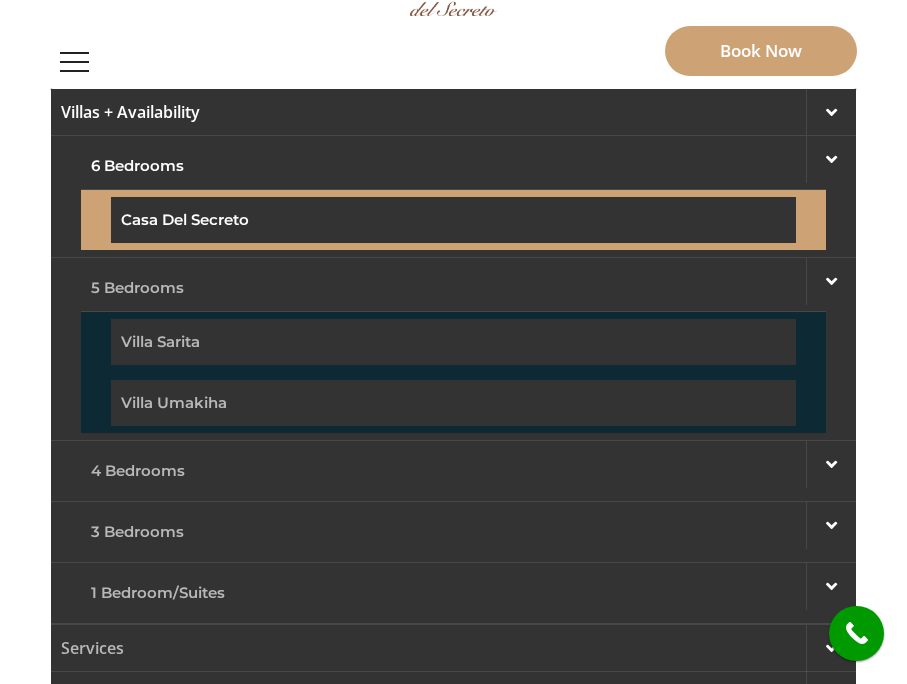click on "Casa del Secreto" at bounding box center (453, 220) 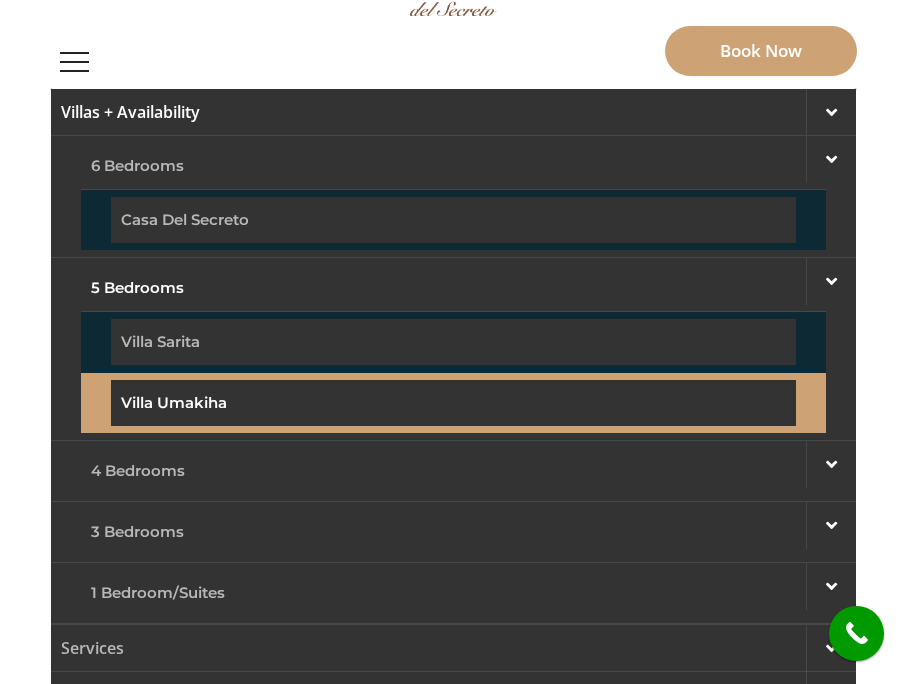 click on "Villa Umakiha" at bounding box center [453, 403] 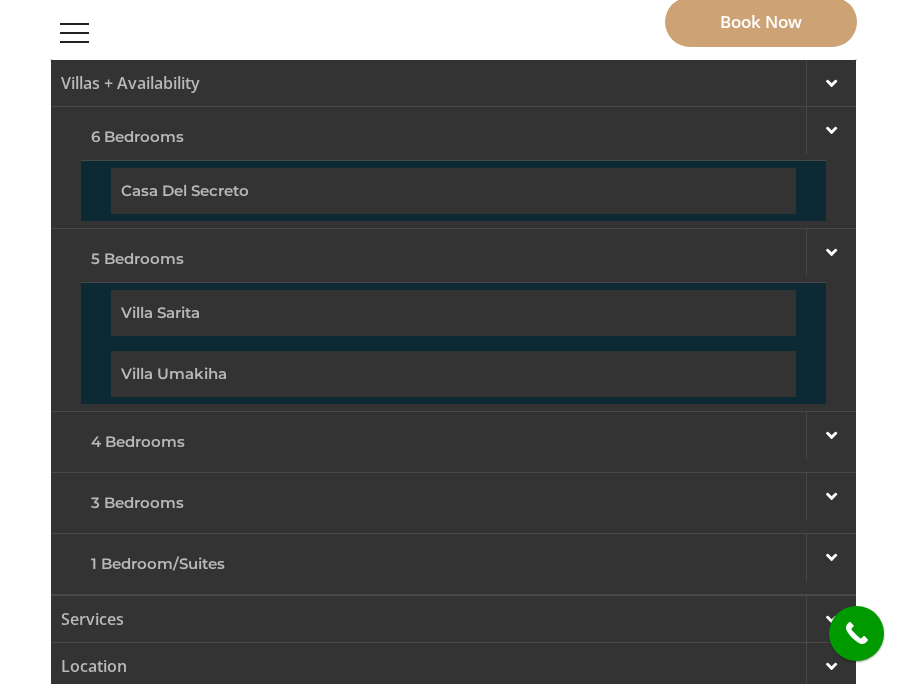 scroll, scrollTop: 166, scrollLeft: 0, axis: vertical 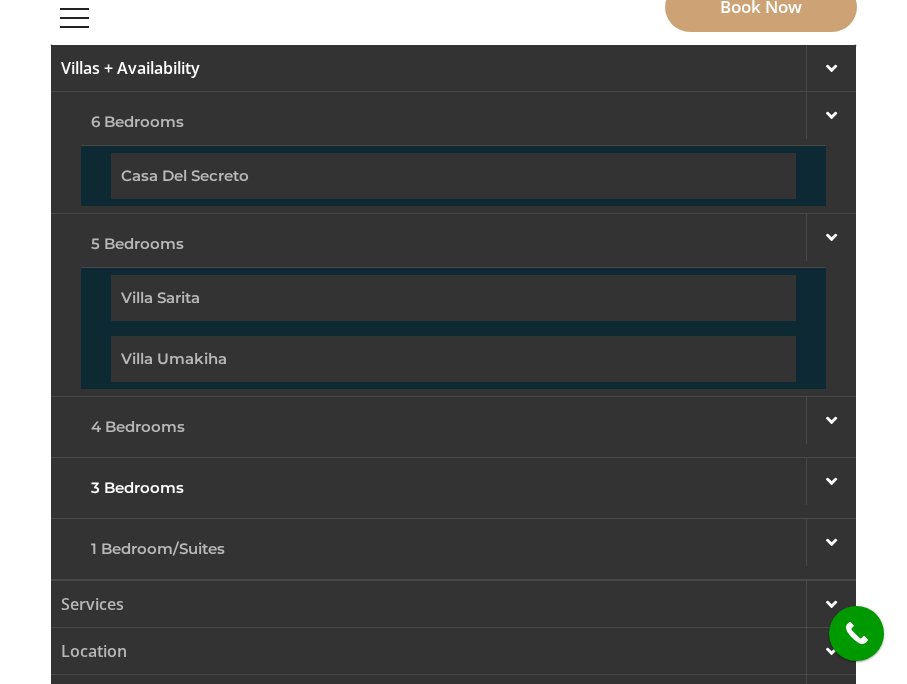 click at bounding box center [831, 481] 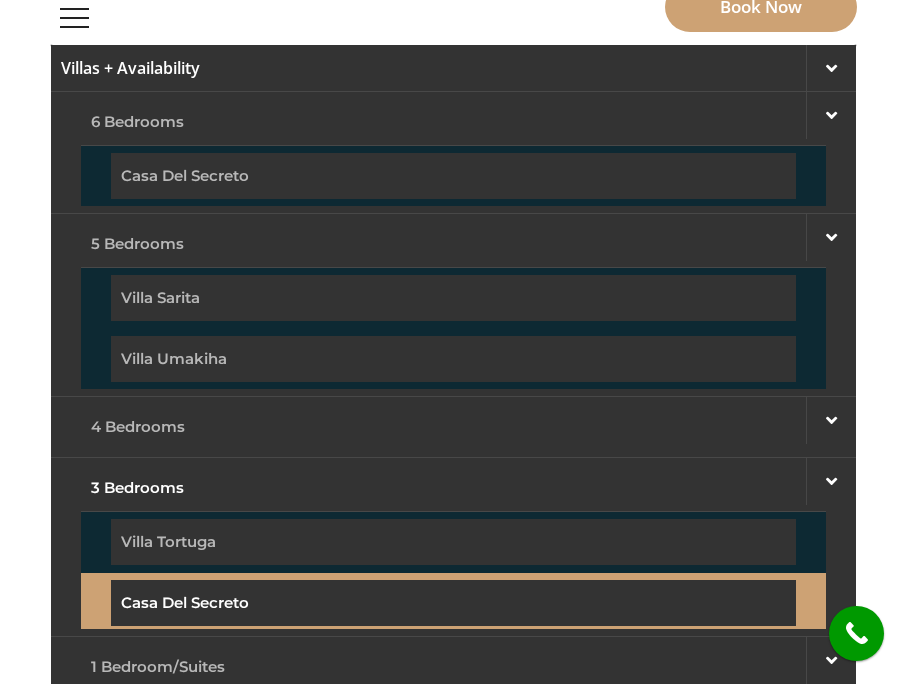 scroll, scrollTop: 341, scrollLeft: 0, axis: vertical 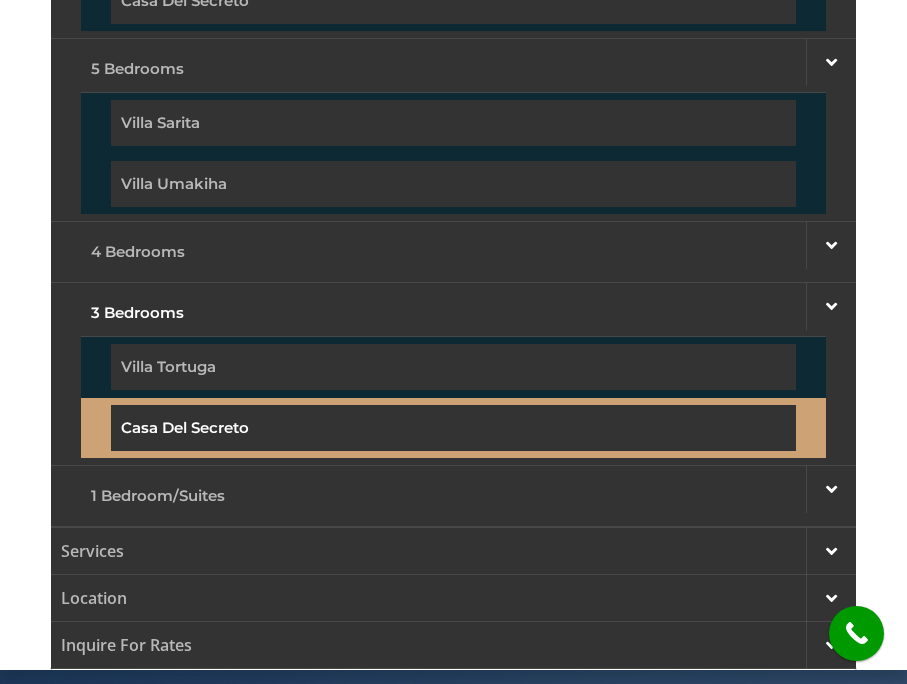 click on "Casa del Secreto" at bounding box center (453, 428) 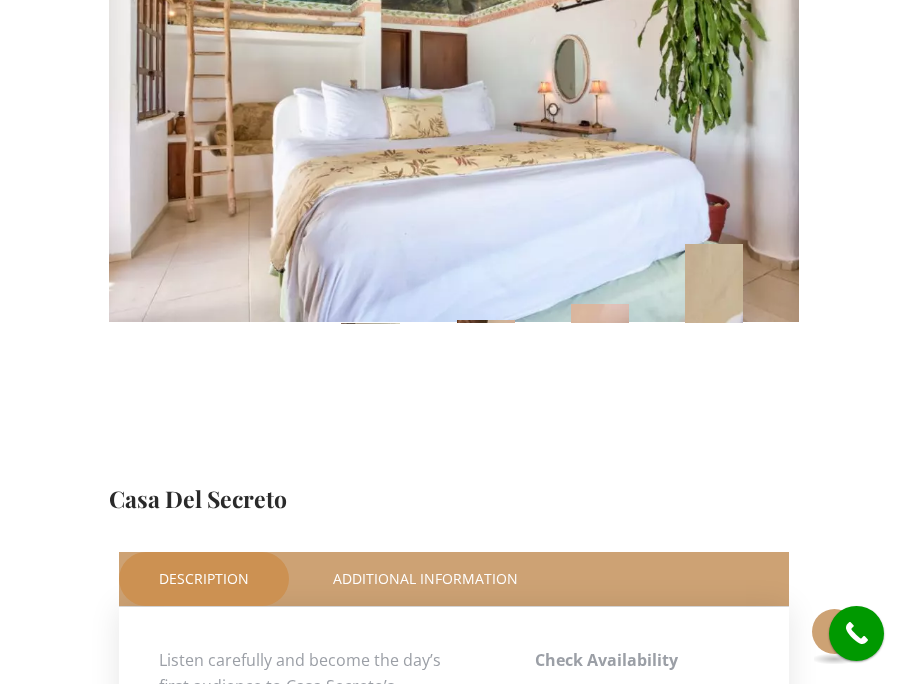 scroll, scrollTop: 891, scrollLeft: 0, axis: vertical 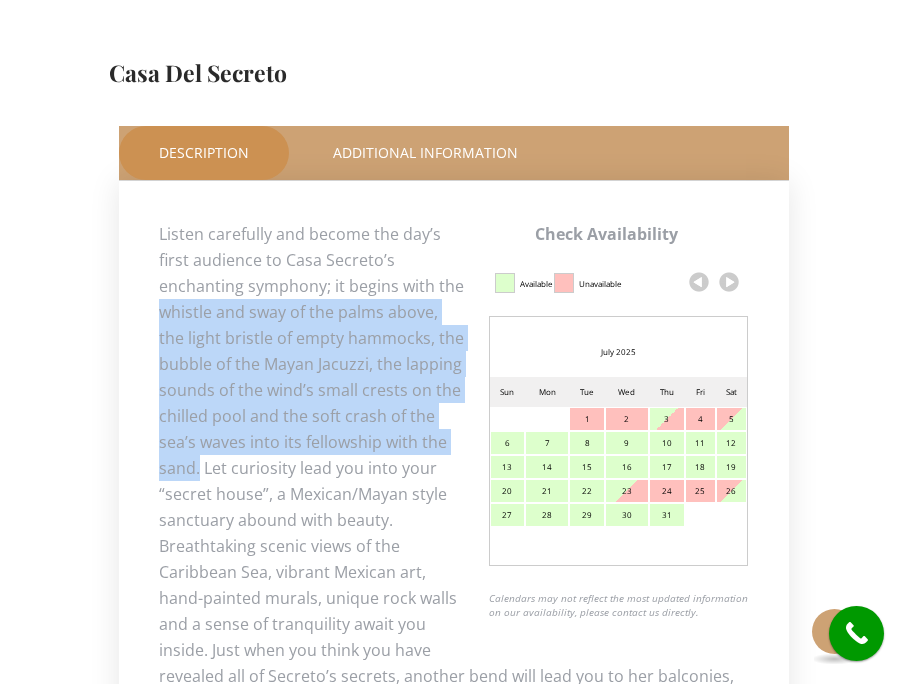 drag, startPoint x: 162, startPoint y: 314, endPoint x: 200, endPoint y: 472, distance: 162.50539 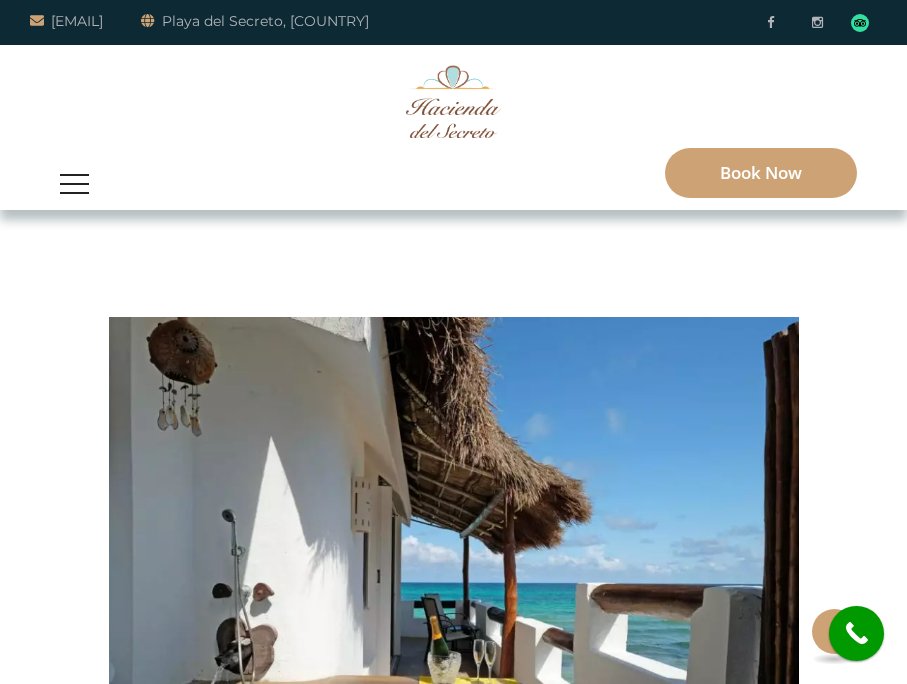 scroll, scrollTop: 684, scrollLeft: 0, axis: vertical 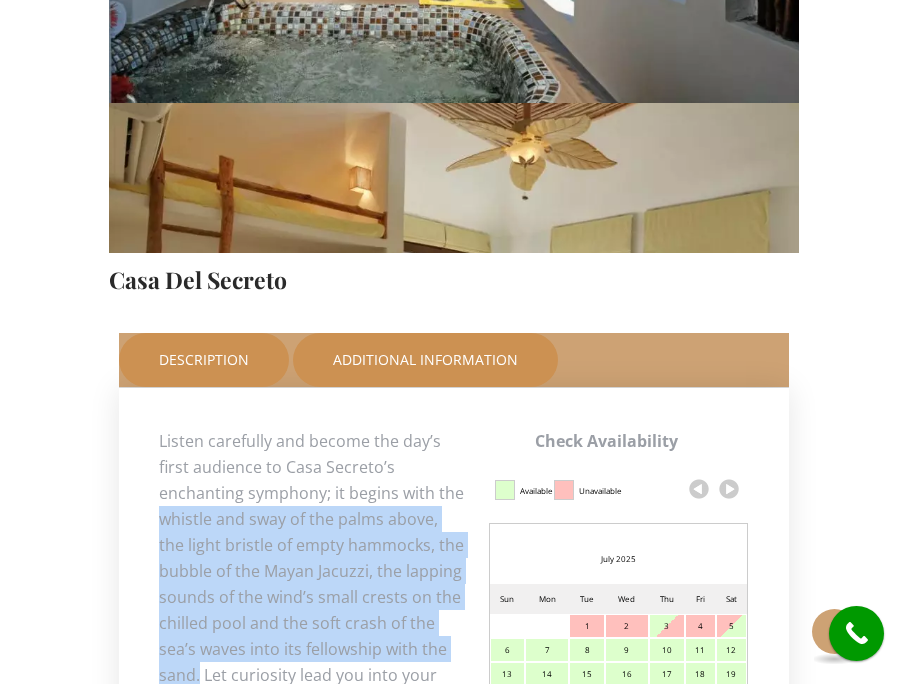 click on "Additional Information" at bounding box center (425, 360) 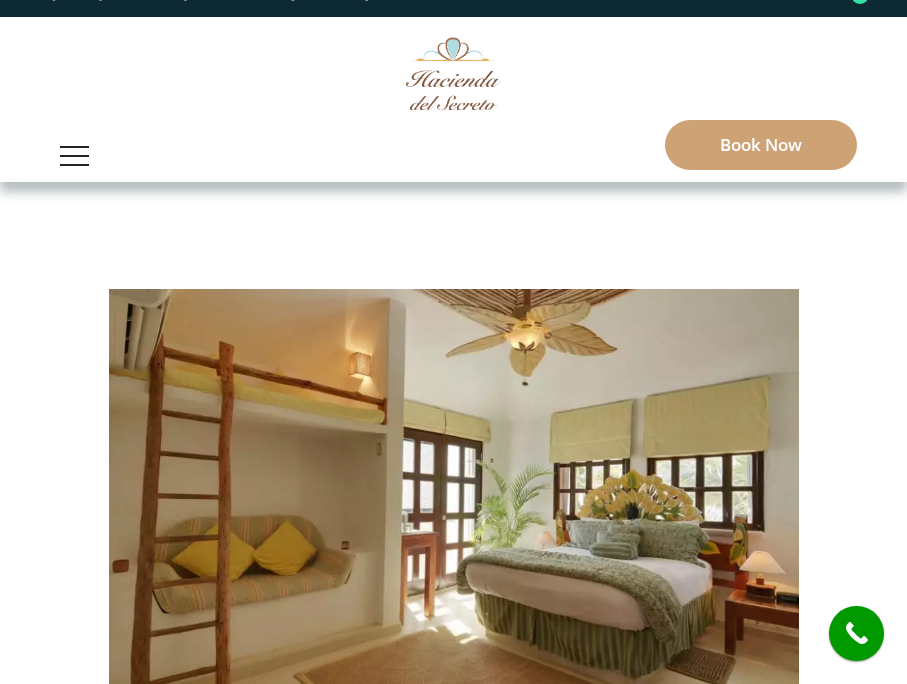 scroll, scrollTop: 0, scrollLeft: 0, axis: both 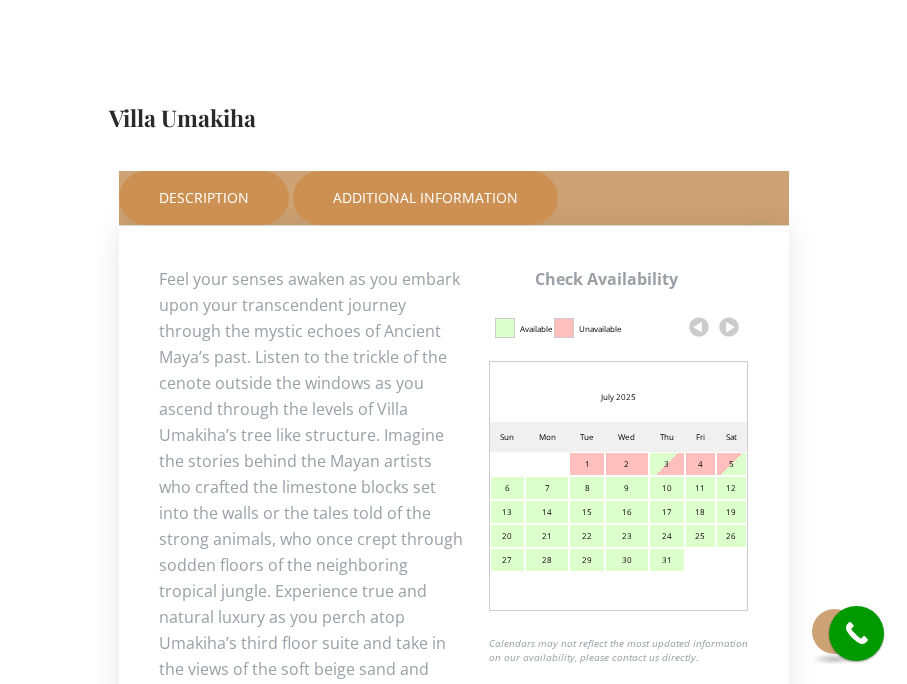 click on "Additional Information" at bounding box center [425, 198] 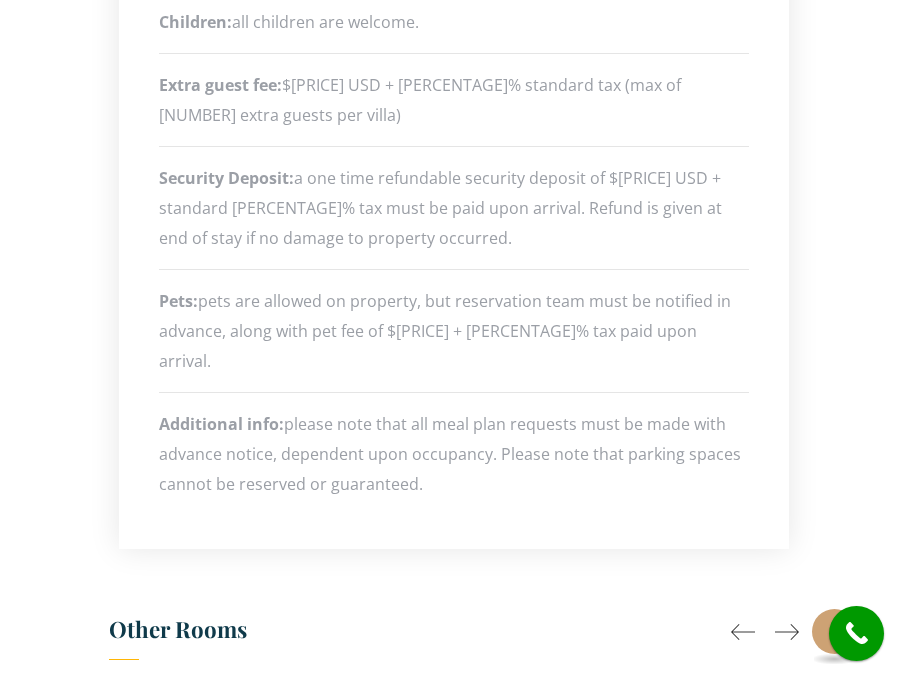 scroll, scrollTop: 1410, scrollLeft: 0, axis: vertical 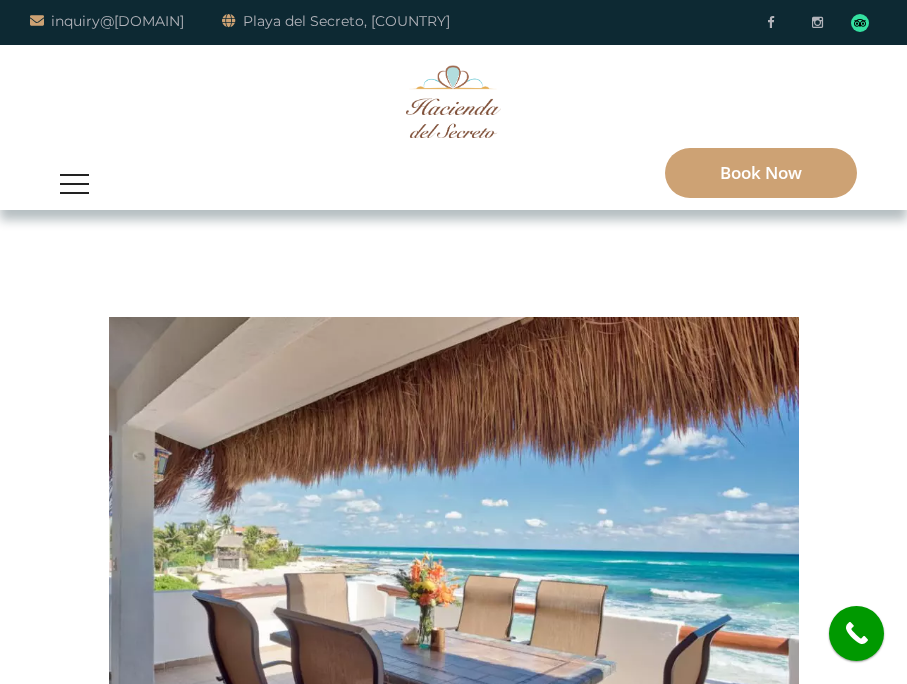 click at bounding box center (74, 184) 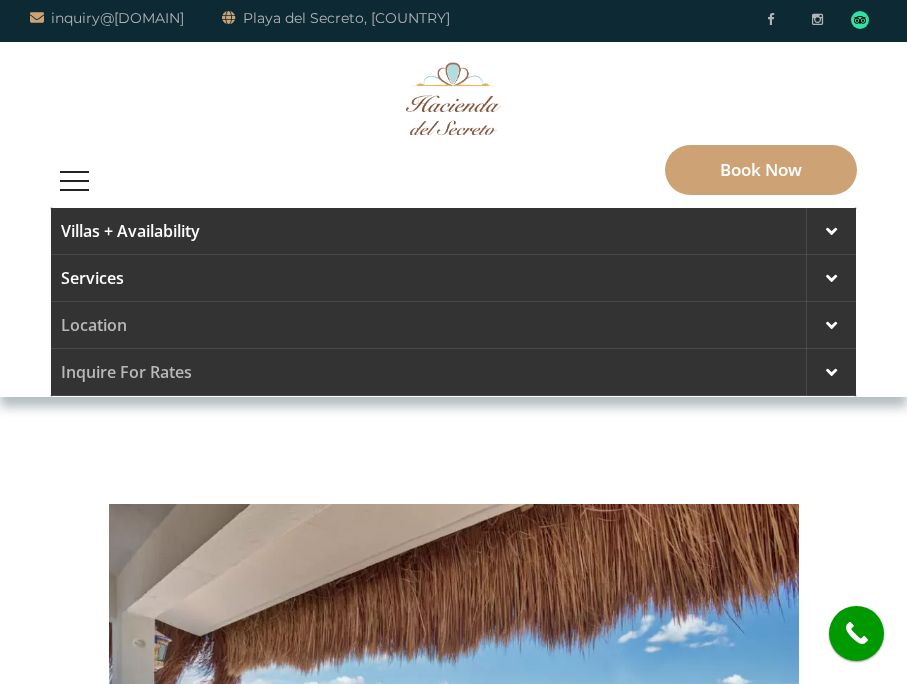 scroll, scrollTop: 4, scrollLeft: 0, axis: vertical 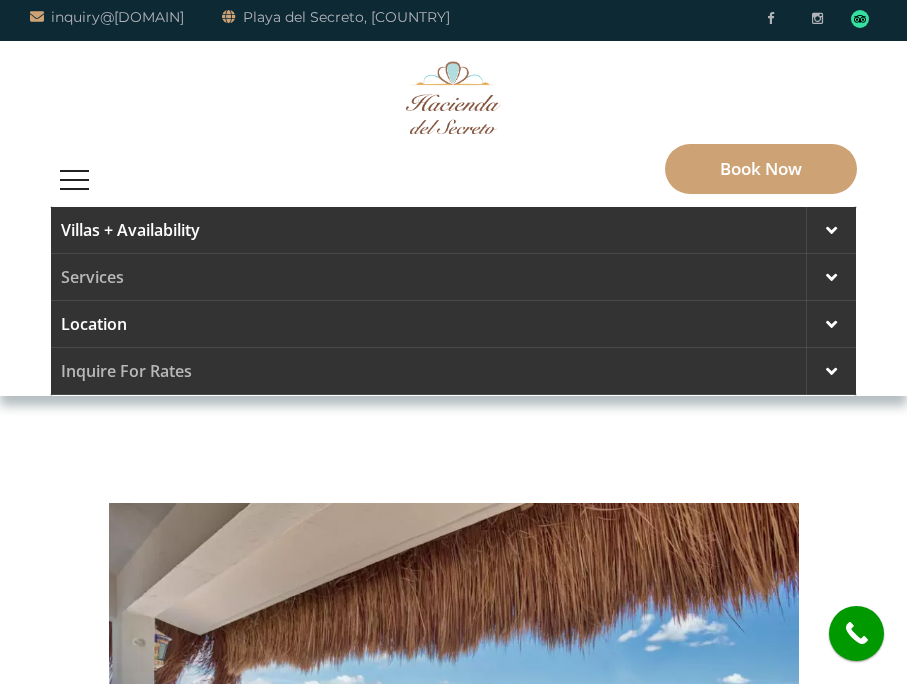 click at bounding box center [831, 324] 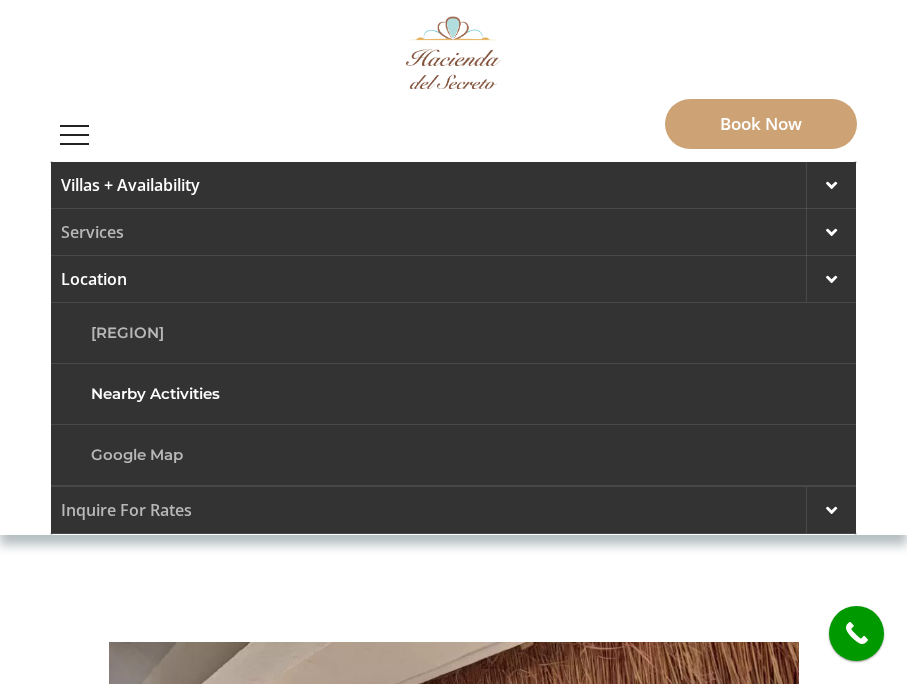 scroll, scrollTop: 99, scrollLeft: 0, axis: vertical 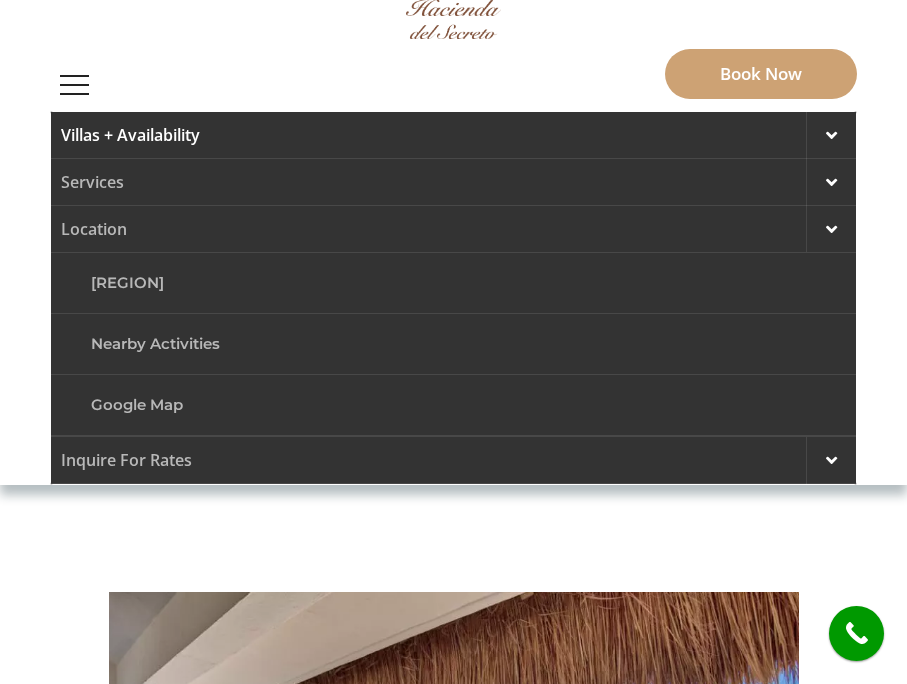 click at bounding box center (0, 0) 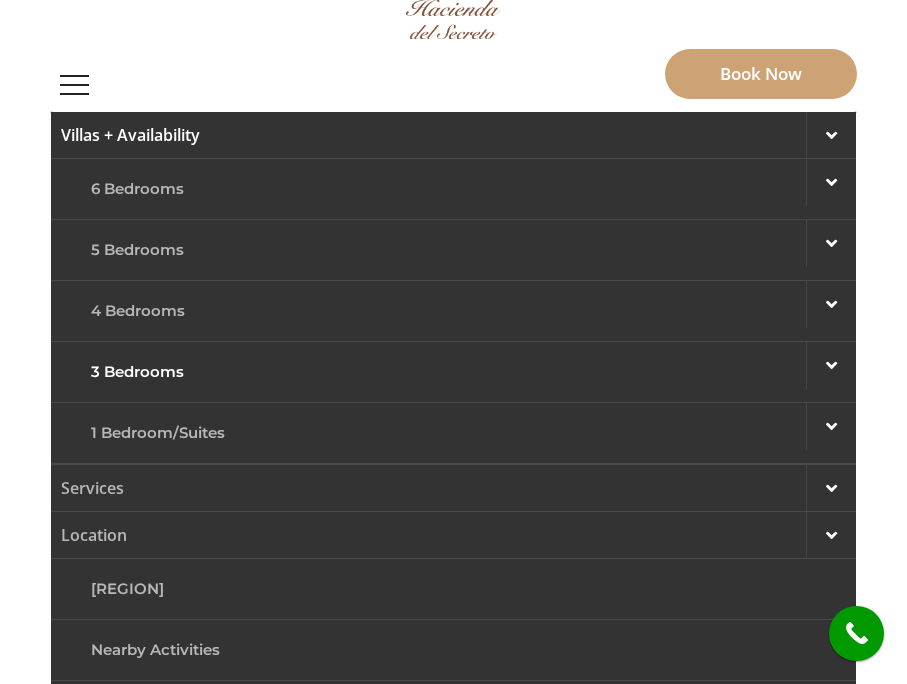 click at bounding box center [831, 365] 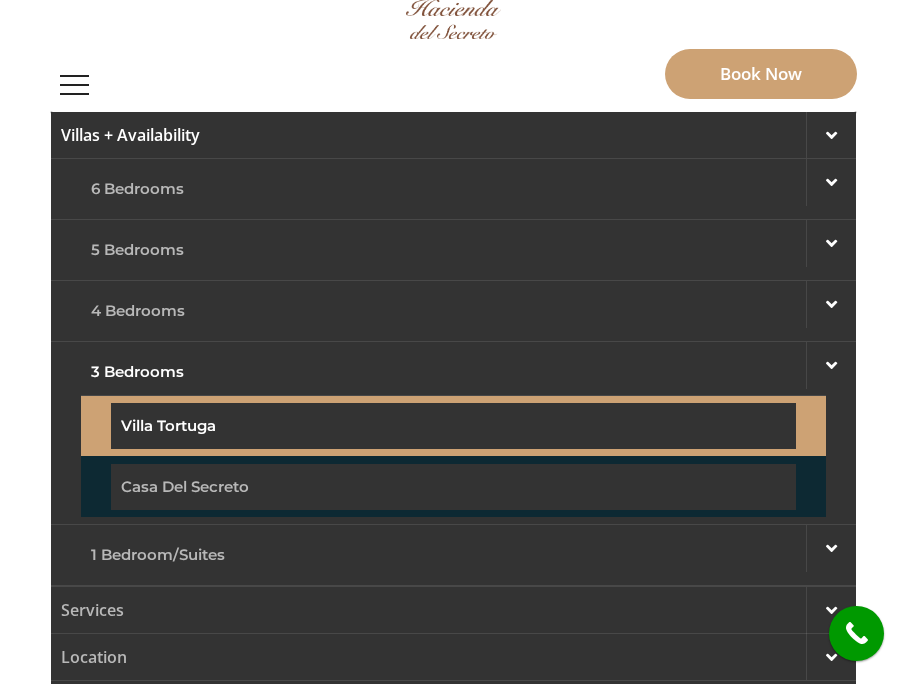 click on "Villa Tortuga" at bounding box center [453, 426] 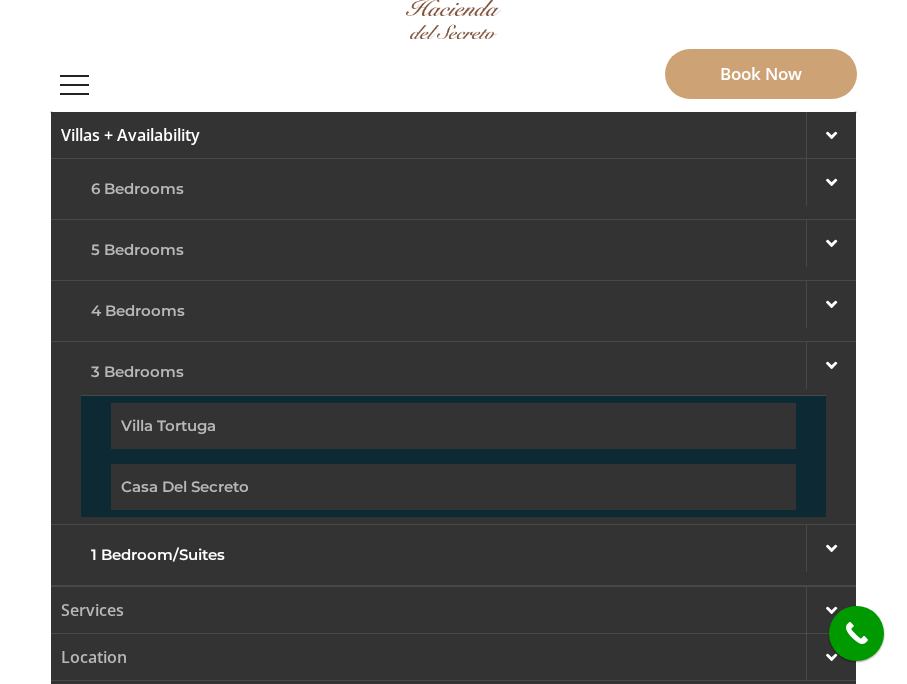click at bounding box center (831, 548) 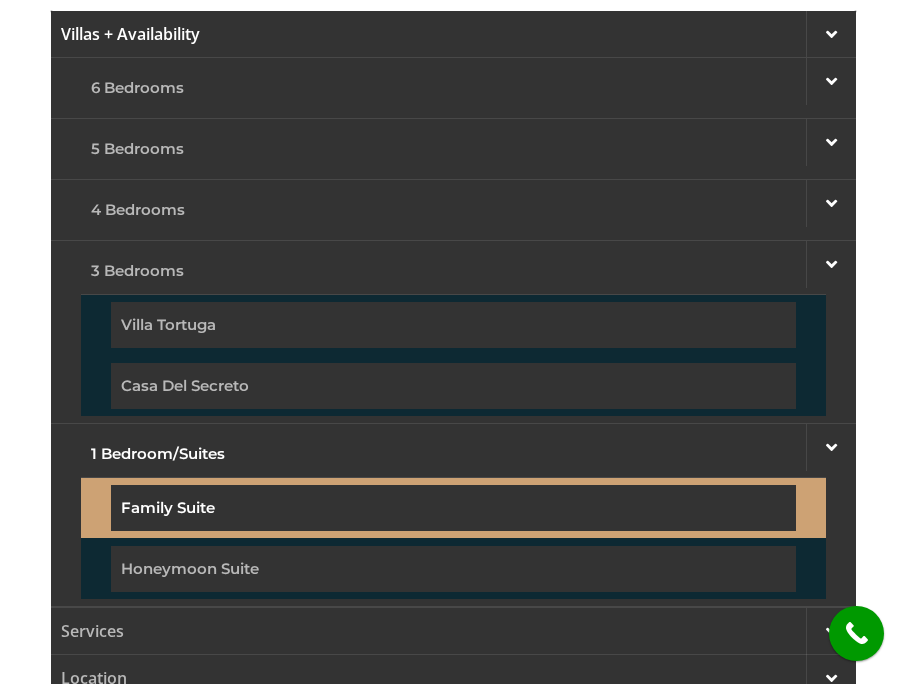 scroll, scrollTop: 268, scrollLeft: 0, axis: vertical 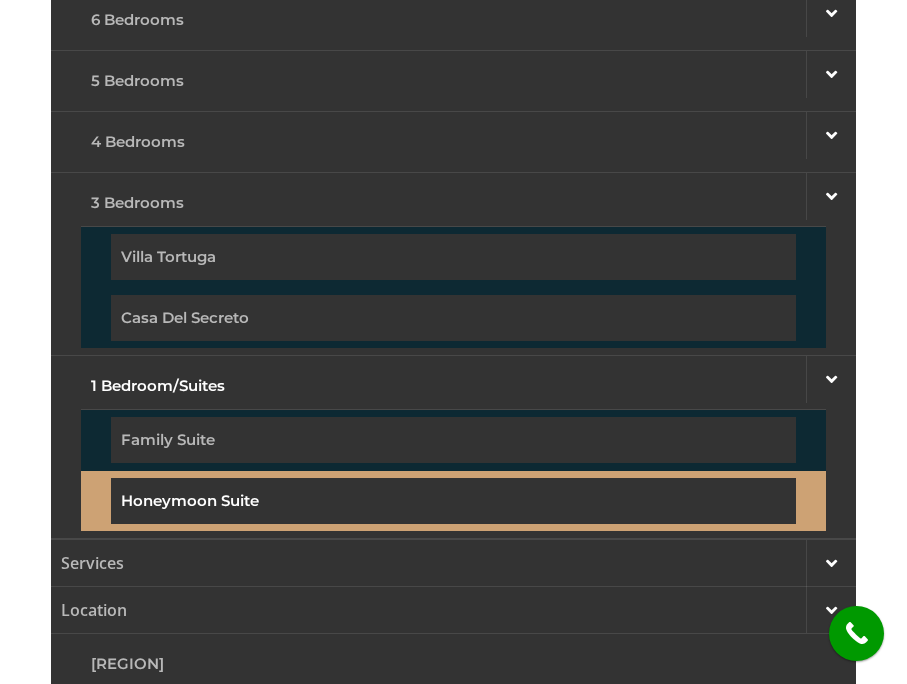 click on "Honeymoon Suite" at bounding box center [453, 501] 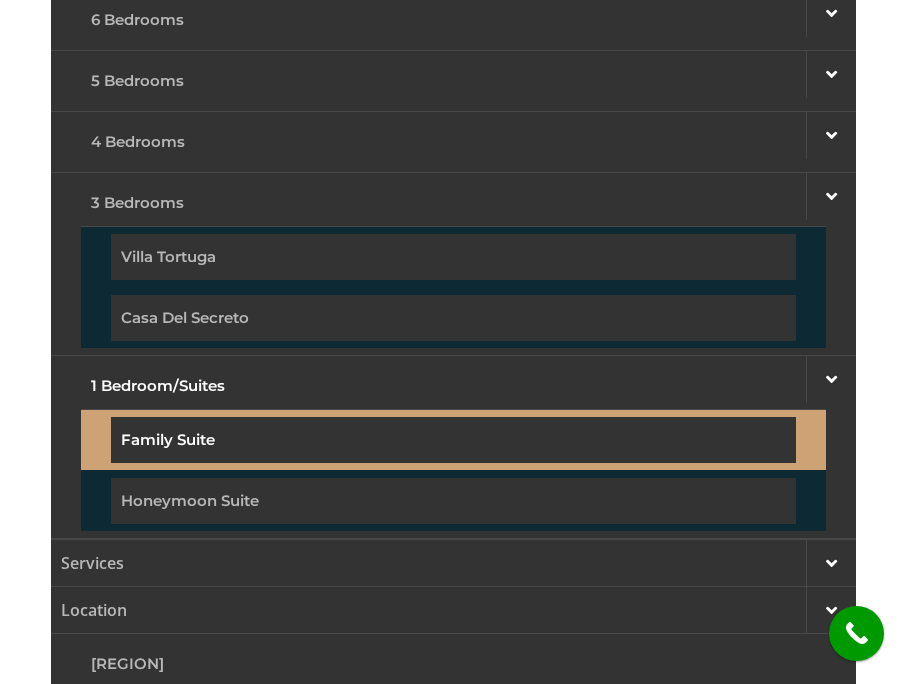 click on "Family Suite" at bounding box center (453, 440) 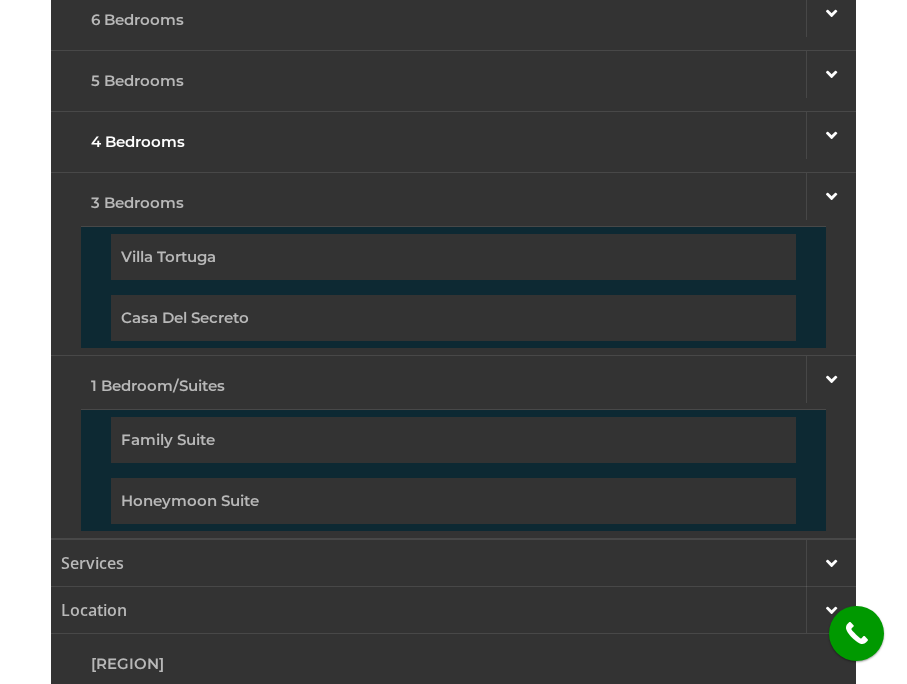 click at bounding box center [831, 135] 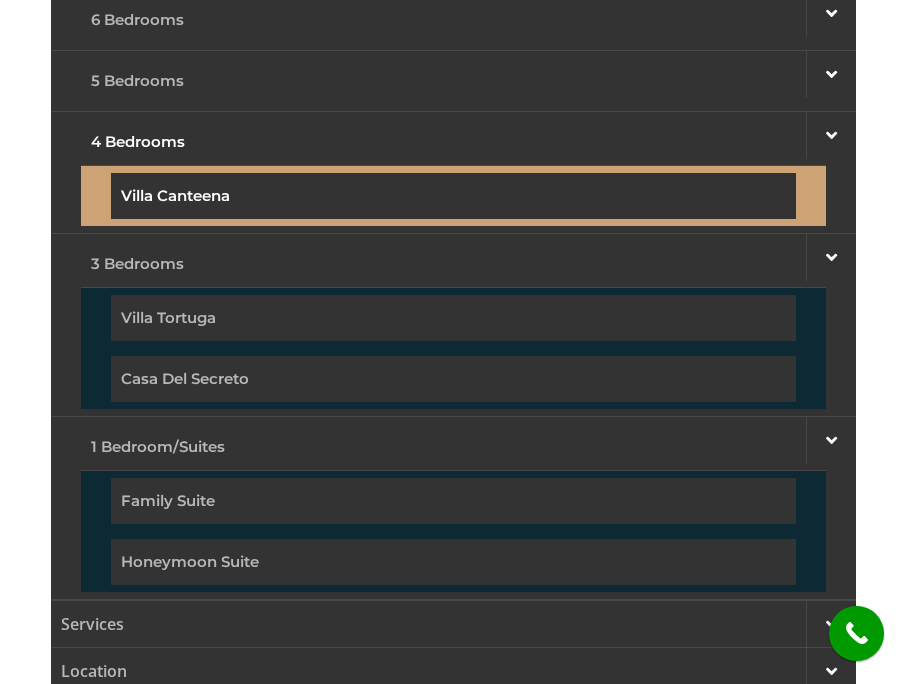 click on "Villa Canteena" at bounding box center (453, 196) 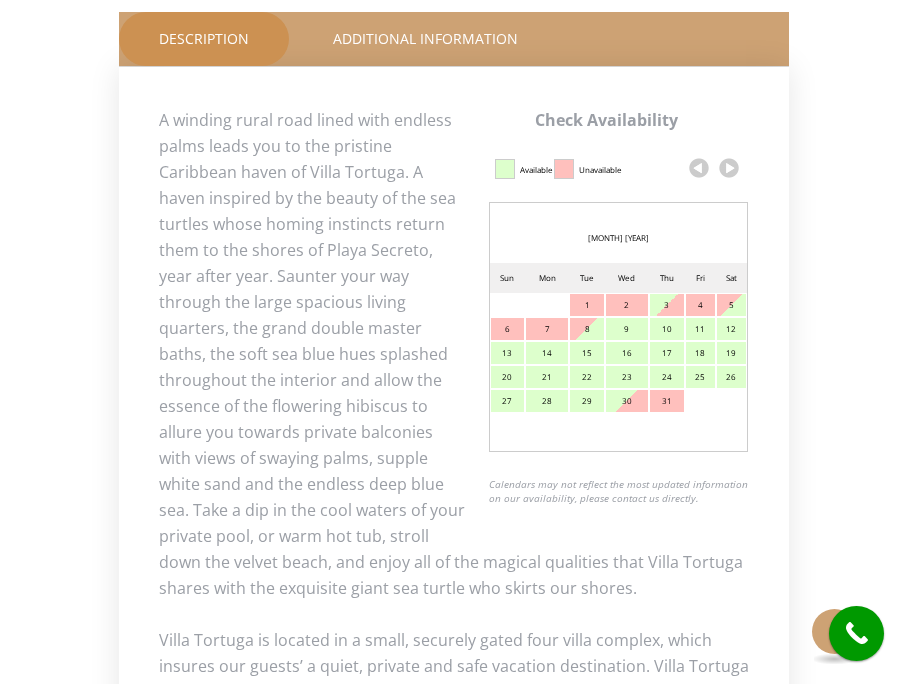 scroll, scrollTop: 1013, scrollLeft: 0, axis: vertical 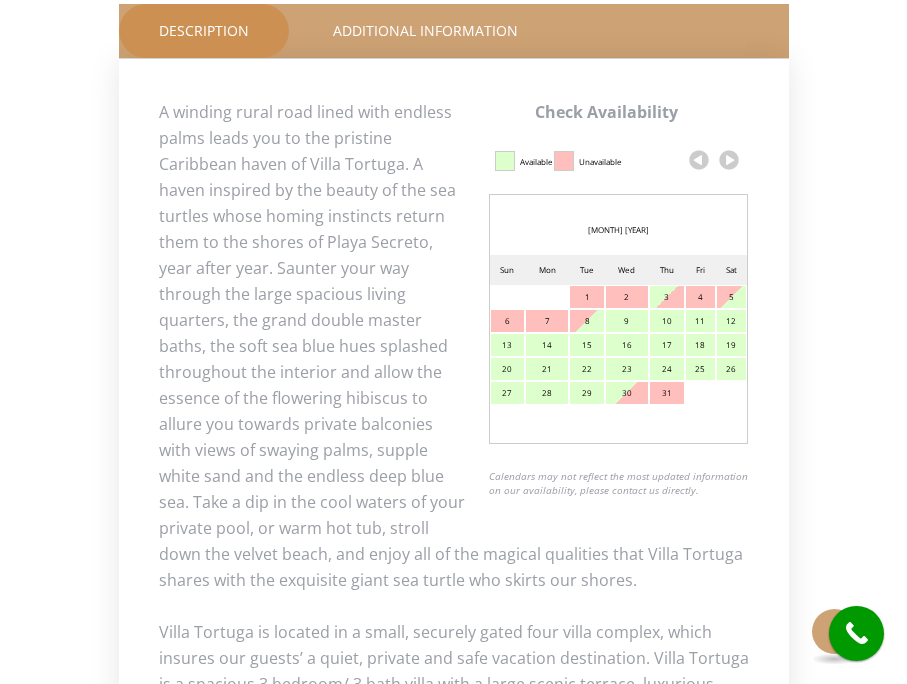 click on "A winding rural road lined with endless palms leads you to the pristine Caribbean haven of Villa Tortuga. A haven inspired by the beauty of the sea turtles whose homing instincts return them to the shores of Playa Secreto, year after year. Saunter your way through the large spacious living quarters, the grand double master baths, the soft sea blue hues splashed throughout the interior and allow the essence of the flowering hibiscus to allure you towards private balconies with views of swaying palms, supple white sand and the endless deep blue sea. Take a dip in the cool waters of your private pool, or warm hot tub, stroll down the velvet beach, and enjoy all of the magical qualities that Villa Tortuga shares with the exquisite giant sea turtle who skirts our shores." at bounding box center (0, 0) 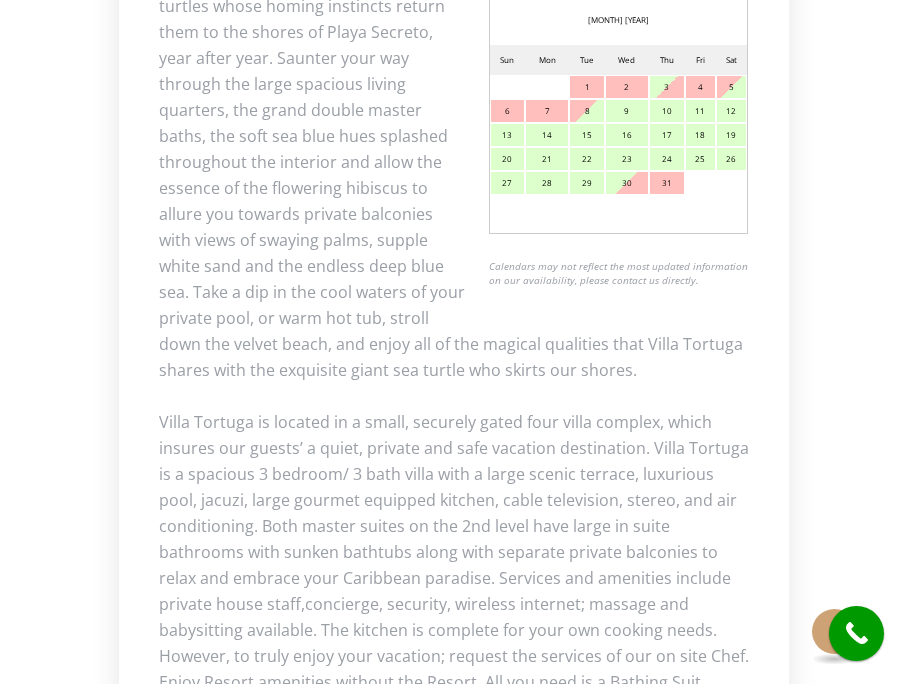 scroll, scrollTop: 450, scrollLeft: 0, axis: vertical 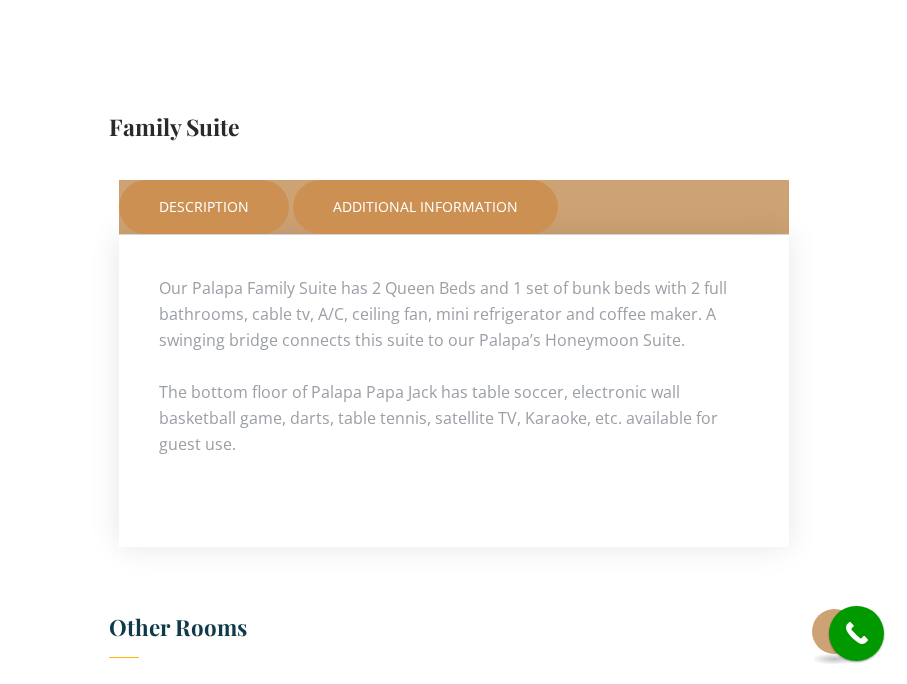 click on "Additional Information" at bounding box center [425, 207] 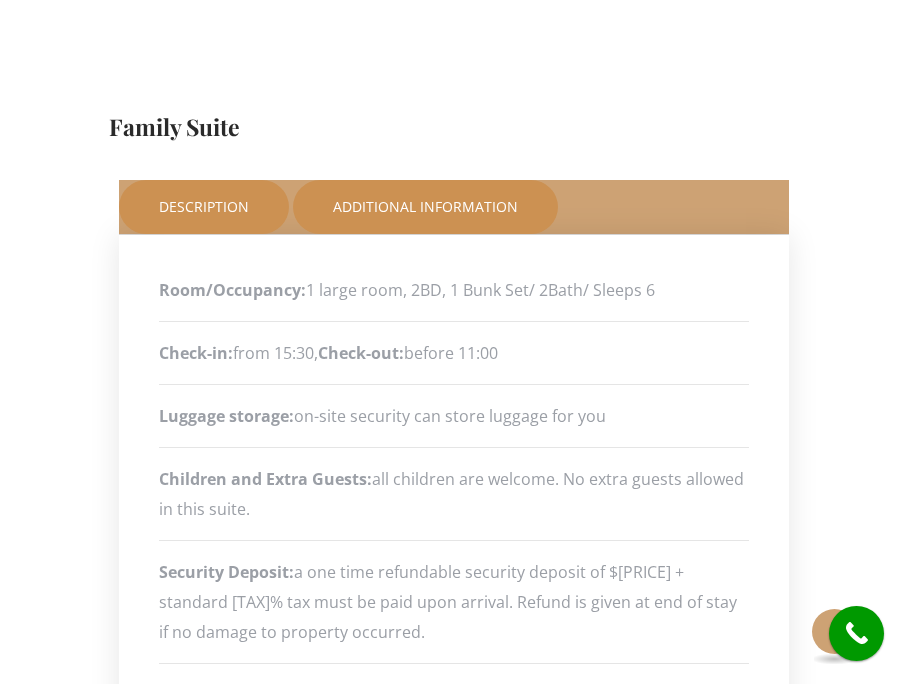 click on "Description" at bounding box center (204, 207) 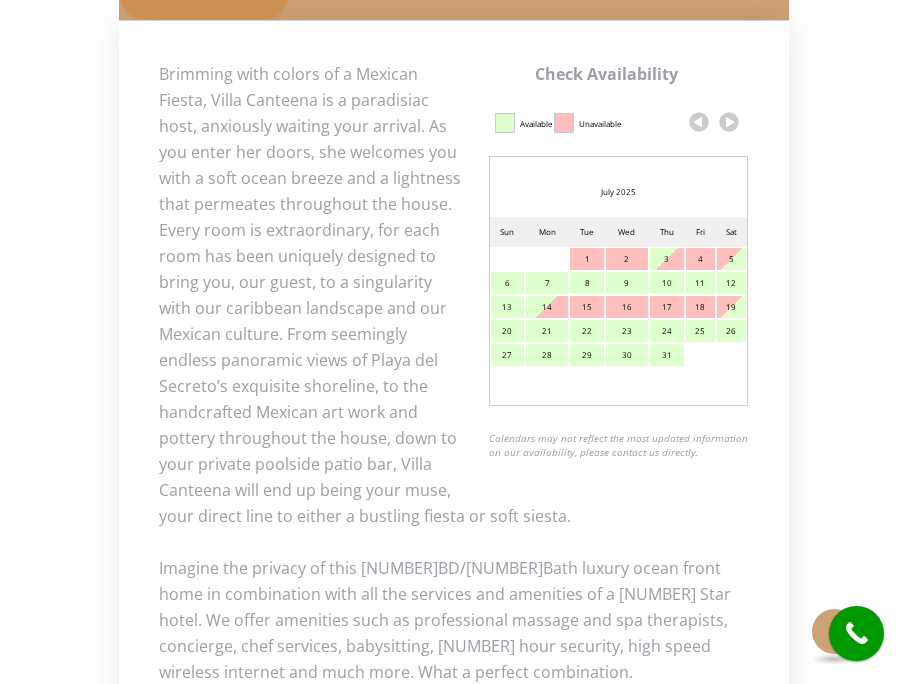 scroll, scrollTop: 1051, scrollLeft: 0, axis: vertical 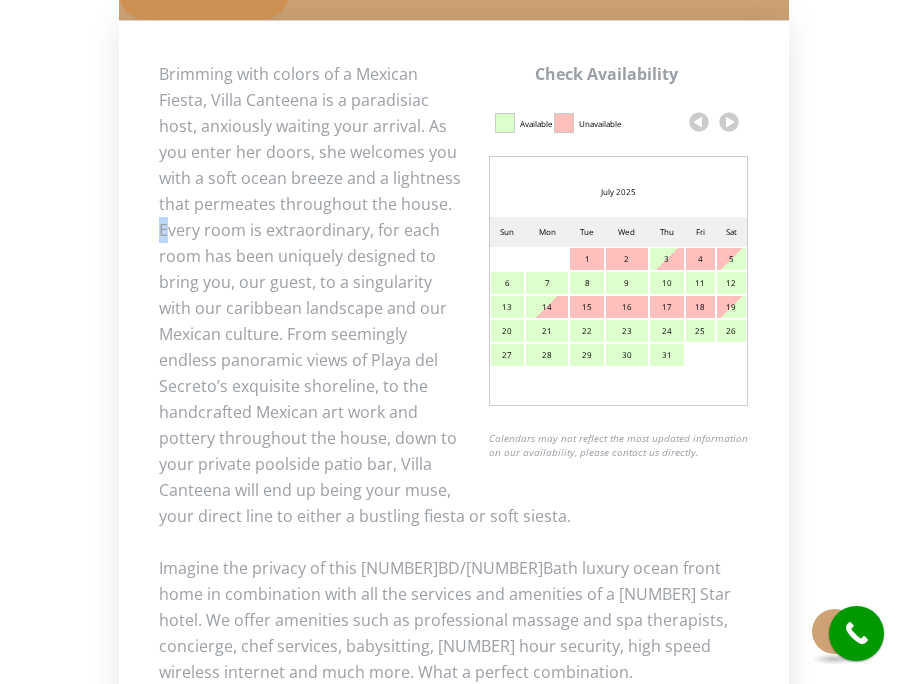 click on "Brimming with colors of a Mexican Fiesta, Villa Canteena is a paradisiac host, anxiously waiting your arrival. As you enter her doors, she welcomes you with a soft ocean breeze and a lightness that permeates throughout the house. Every room is extraordinary, for each room has been uniquely designed to bring you, our guest, to a singularity with our caribbean landscape and our Mexican culture. From seemingly endless panoramic views of Playa del Secreto’s exquisite shoreline, to the handcrafted Mexican art work and pottery throughout the house, down to your private poolside patio bar, Villa Canteena will end up being your muse, your direct line to either a bustling fiesta or soft siesta." at bounding box center (0, 0) 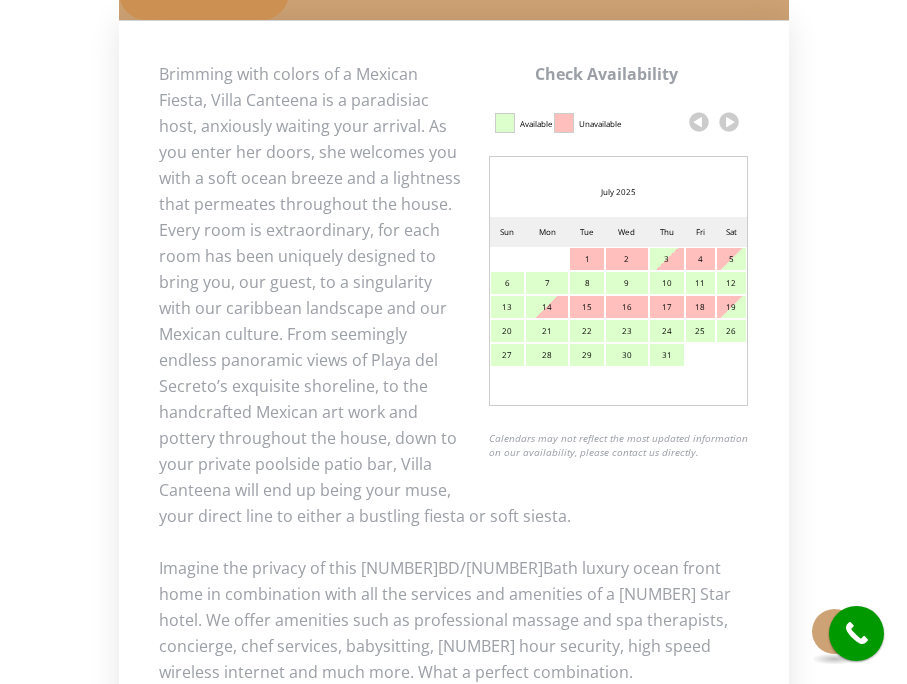 click on "Brimming with colors of a Mexican Fiesta, Villa Canteena is a paradisiac host, anxiously waiting your arrival. As you enter her doors, she welcomes you with a soft ocean breeze and a lightness that permeates throughout the house. Every room is extraordinary, for each room has been uniquely designed to bring you, our guest, to a singularity with our caribbean landscape and our Mexican culture. From seemingly endless panoramic views of Playa del Secreto’s exquisite shoreline, to the handcrafted Mexican art work and pottery throughout the house, down to your private poolside patio bar, Villa Canteena will end up being your muse, your direct line to either a bustling fiesta or soft siesta." at bounding box center (0, 0) 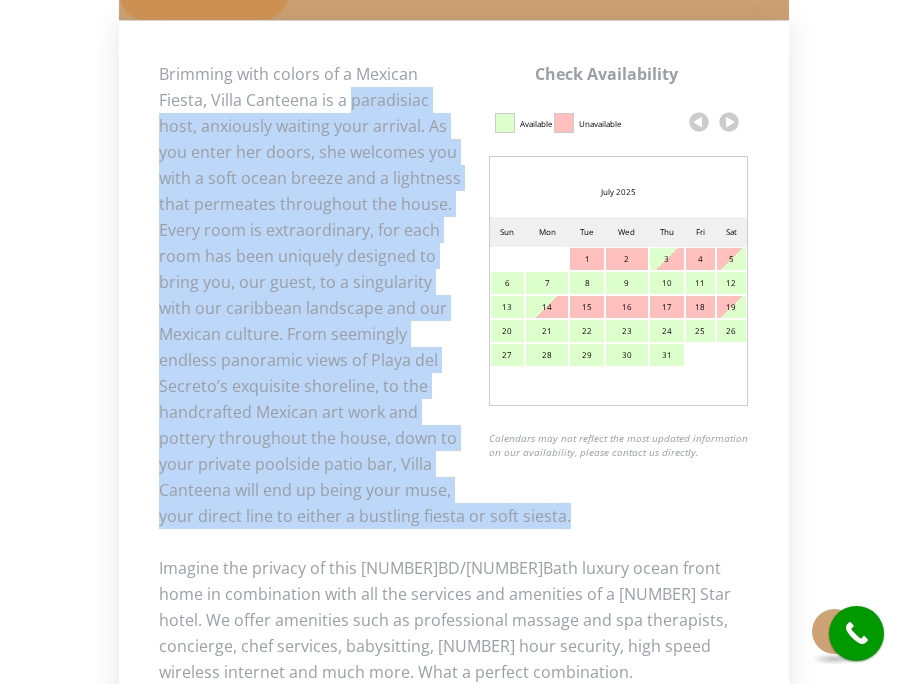 drag, startPoint x: 351, startPoint y: 100, endPoint x: 600, endPoint y: 510, distance: 479.68845 